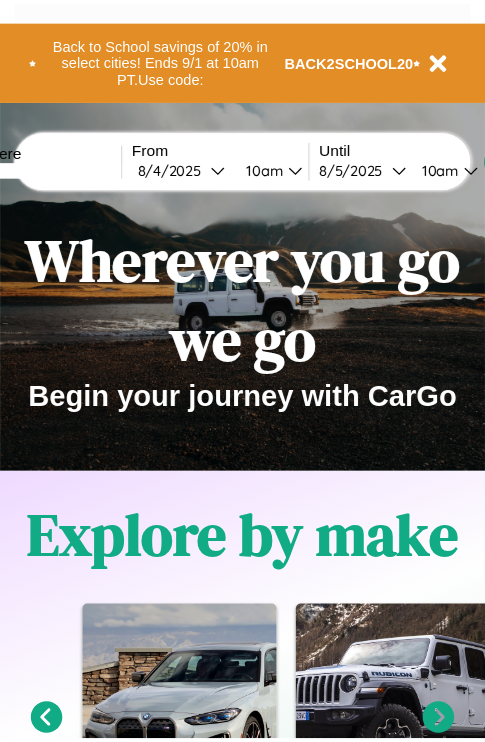 scroll, scrollTop: 0, scrollLeft: 0, axis: both 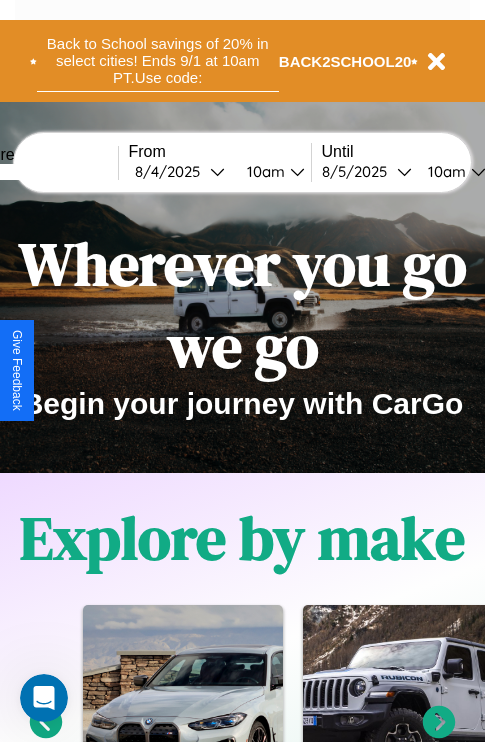 click on "Back to School savings of 20% in select cities! Ends 9/1 at 10am PT.  Use code:" at bounding box center (158, 61) 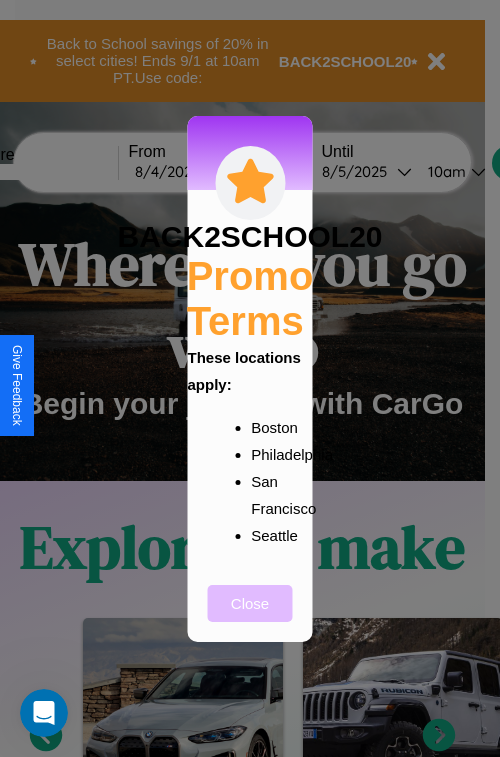 click on "Close" at bounding box center (250, 603) 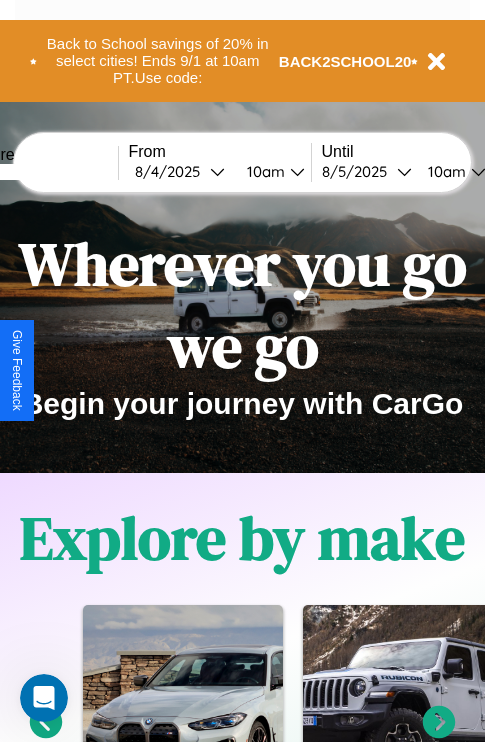 click at bounding box center (43, 172) 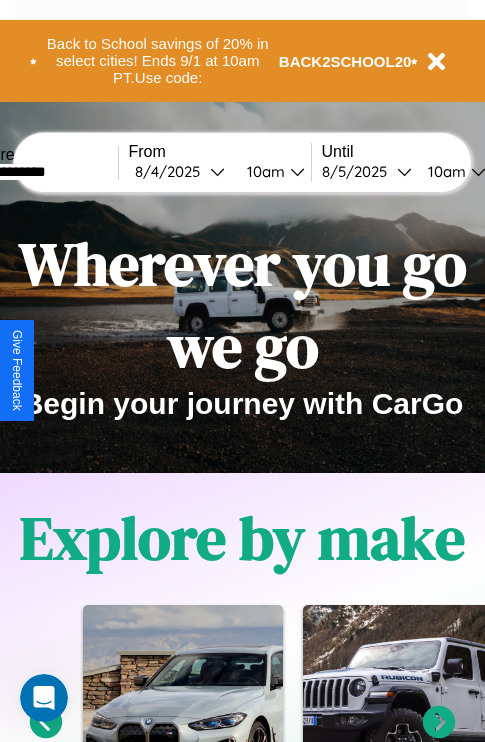 type on "**********" 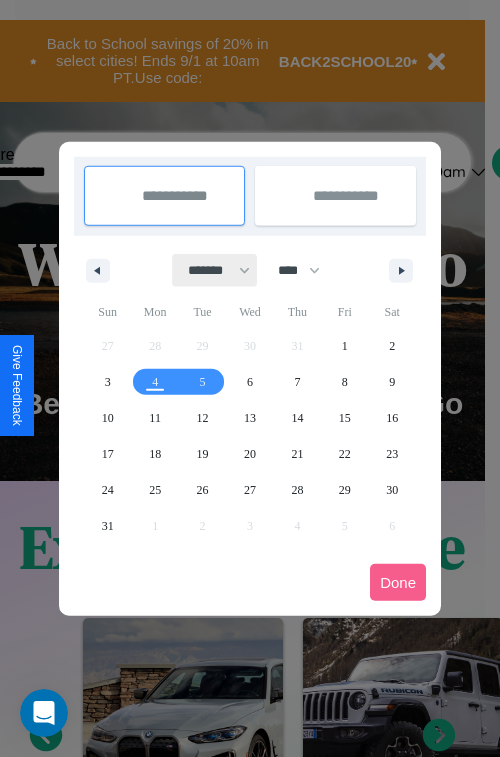 click on "******* ******** ***** ***** *** **** **** ****** ********* ******* ******** ********" at bounding box center [215, 270] 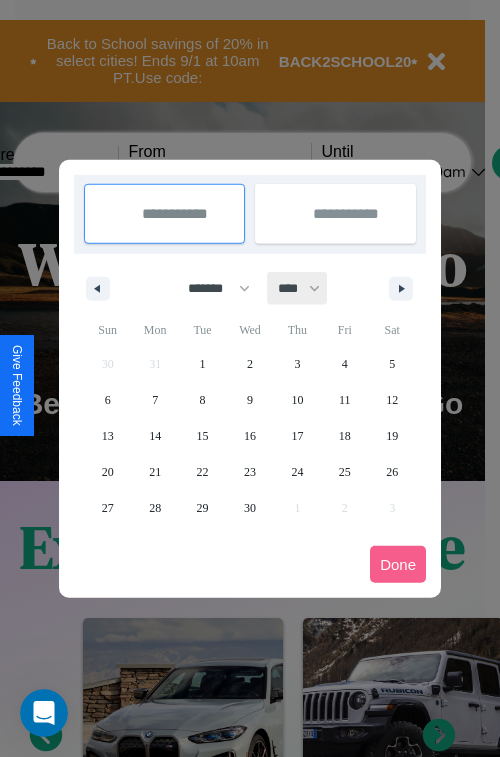 click on "**** **** **** **** **** **** **** **** **** **** **** **** **** **** **** **** **** **** **** **** **** **** **** **** **** **** **** **** **** **** **** **** **** **** **** **** **** **** **** **** **** **** **** **** **** **** **** **** **** **** **** **** **** **** **** **** **** **** **** **** **** **** **** **** **** **** **** **** **** **** **** **** **** **** **** **** **** **** **** **** **** **** **** **** **** **** **** **** **** **** **** **** **** **** **** **** **** **** **** **** **** **** **** **** **** **** **** **** **** **** **** **** **** **** **** **** **** **** **** **** ****" at bounding box center (298, 288) 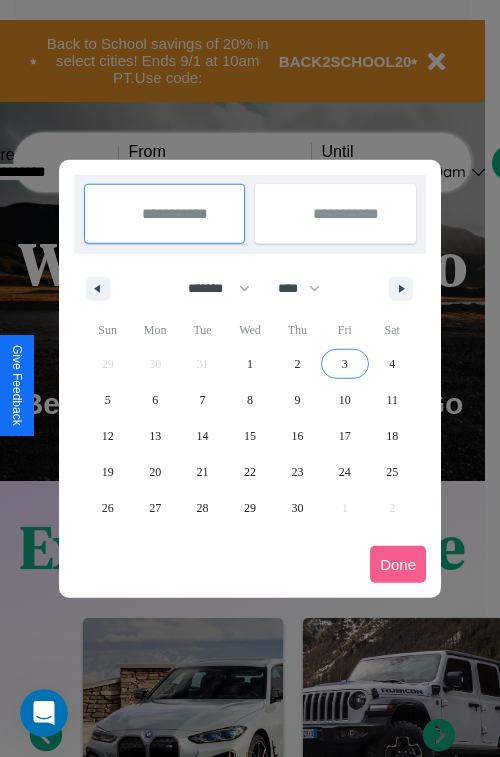 click on "3" at bounding box center (345, 364) 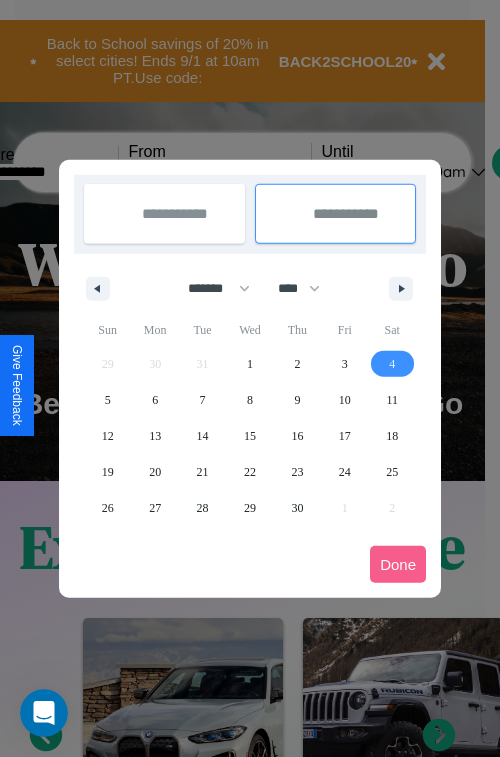 click on "4" at bounding box center [392, 364] 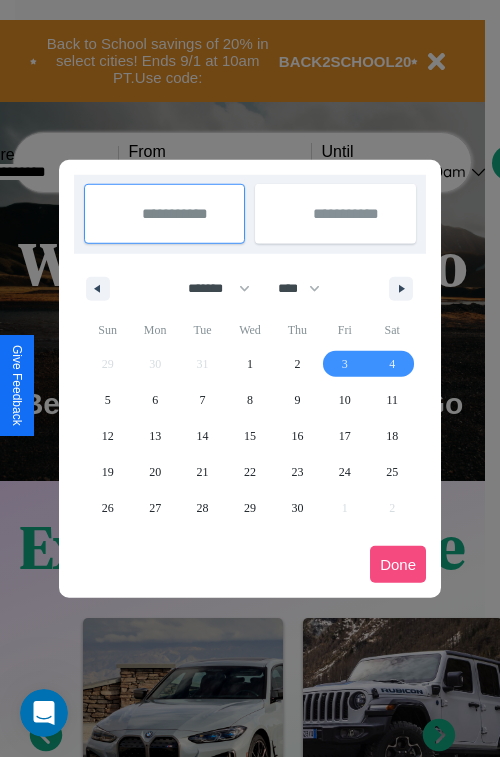 click on "Done" at bounding box center (398, 564) 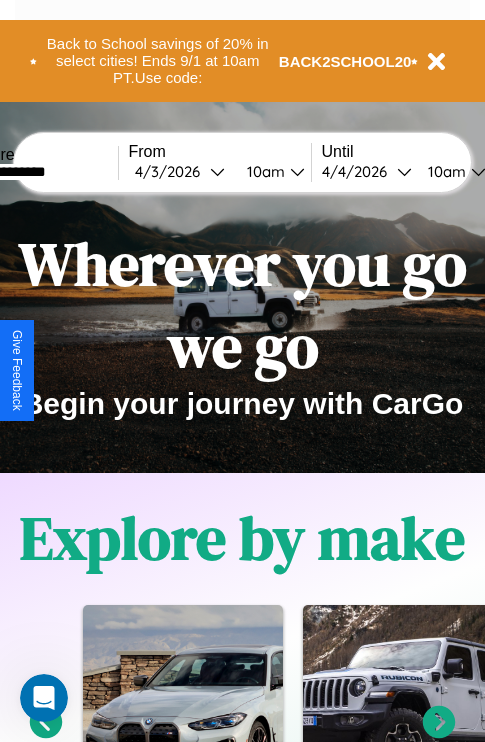 scroll, scrollTop: 0, scrollLeft: 68, axis: horizontal 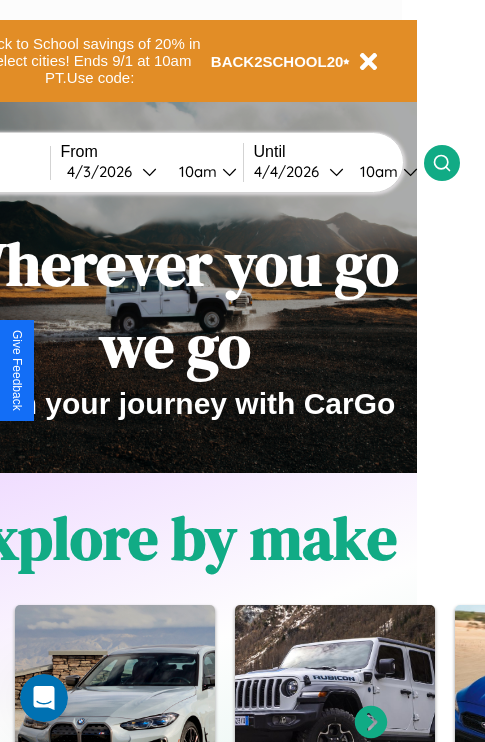 click 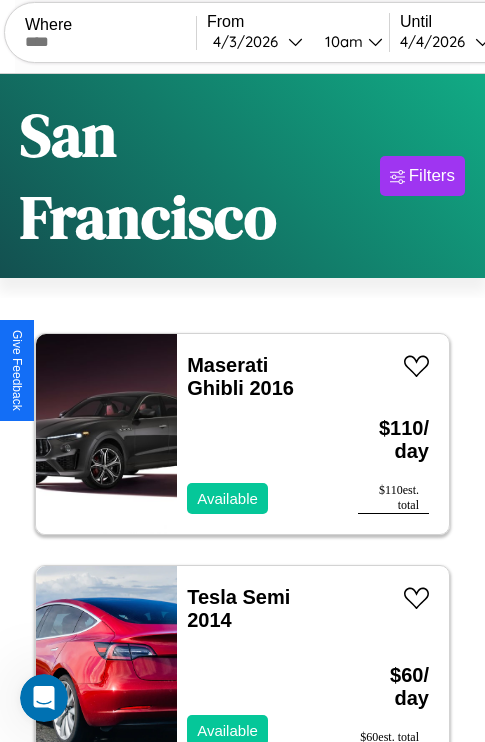 scroll, scrollTop: 96, scrollLeft: 0, axis: vertical 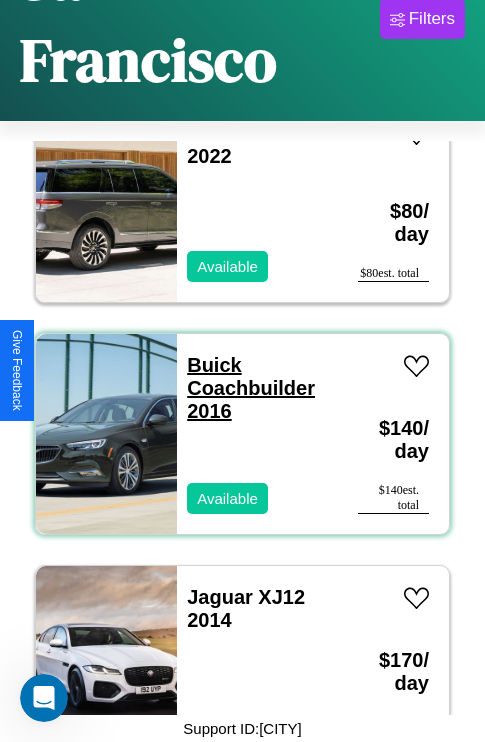 click on "Buick   Coachbuilder   2016" at bounding box center (251, 388) 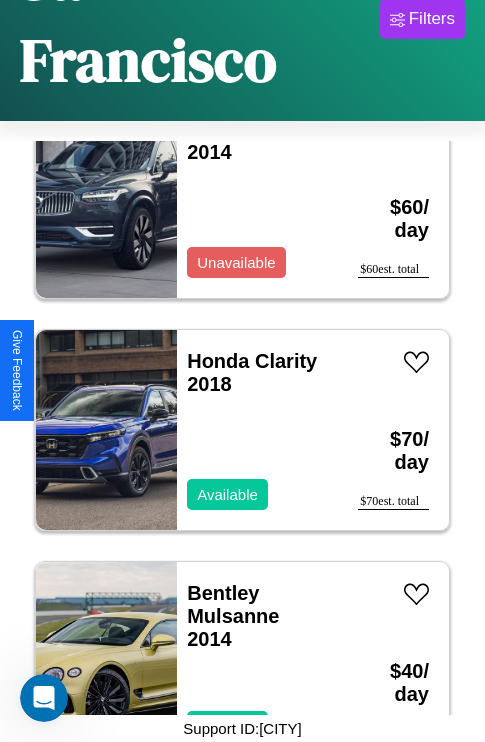 scroll, scrollTop: 771, scrollLeft: 0, axis: vertical 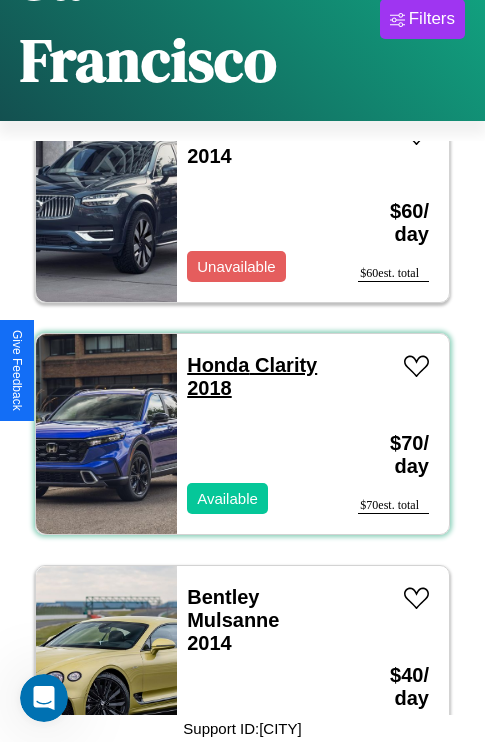 click on "Honda   Clarity   2018" at bounding box center (252, 376) 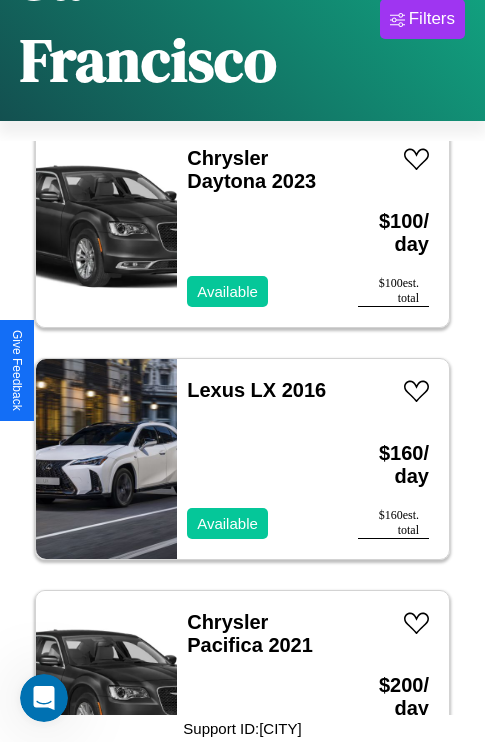 scroll, scrollTop: 3323, scrollLeft: 0, axis: vertical 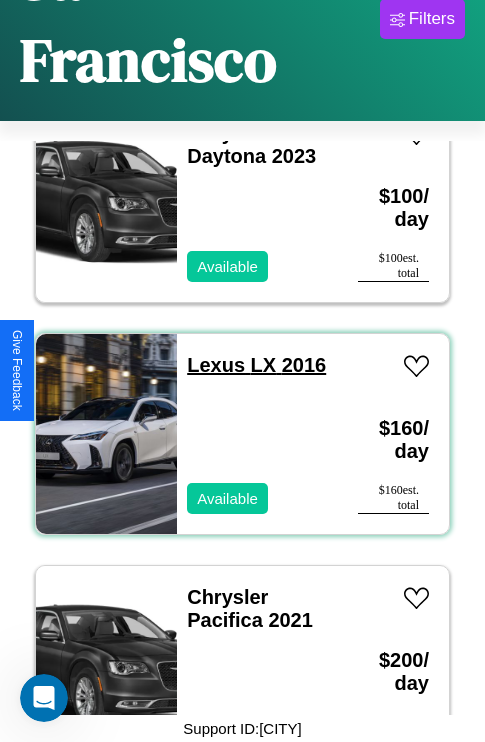 click on "Lexus   LX   2016" at bounding box center [256, 365] 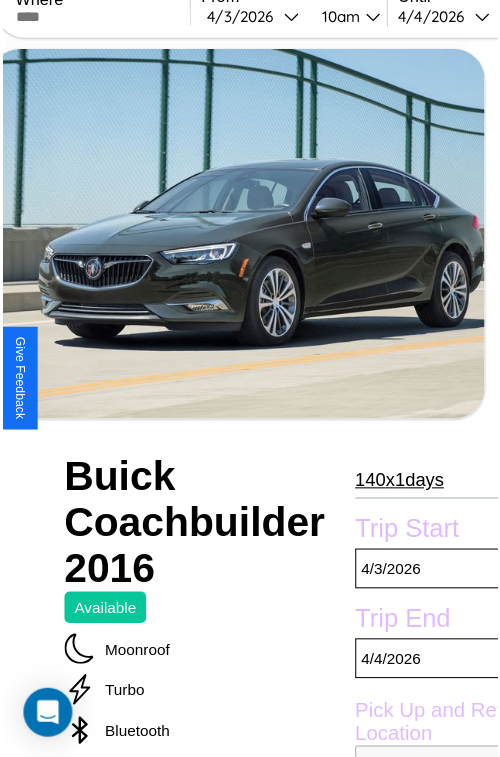 scroll, scrollTop: 219, scrollLeft: 84, axis: both 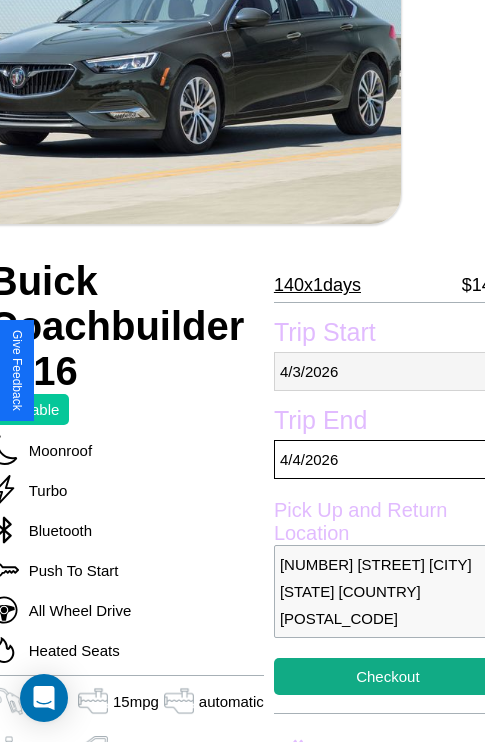click on "4 / 3 / 2026" at bounding box center (388, 371) 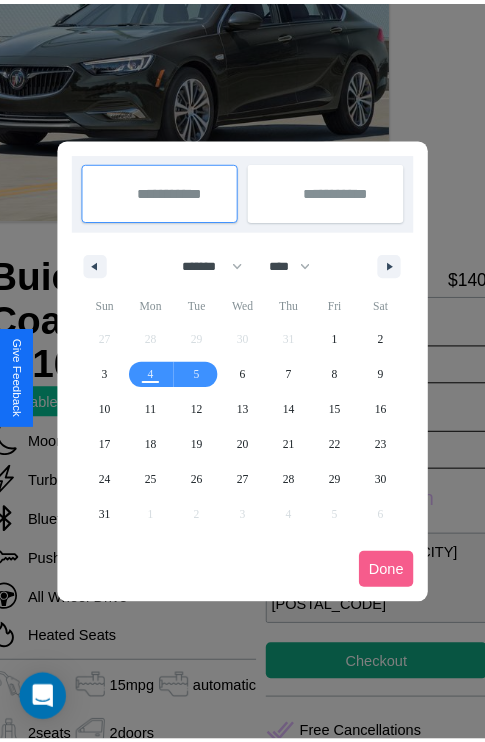 scroll, scrollTop: 0, scrollLeft: 84, axis: horizontal 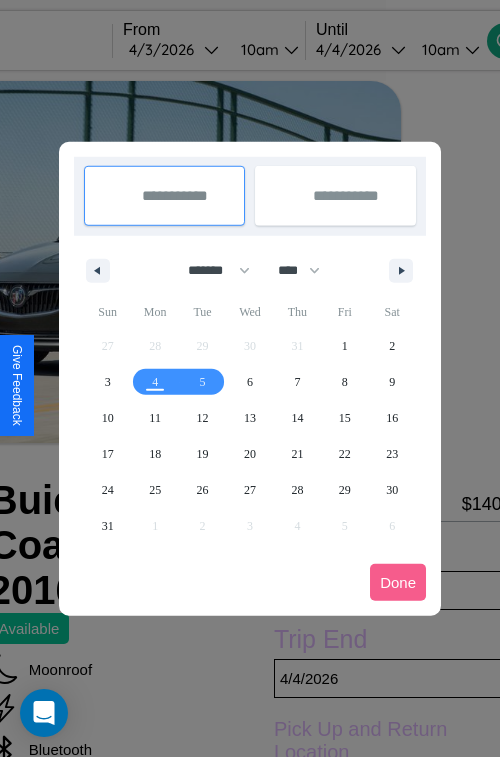 click at bounding box center (250, 378) 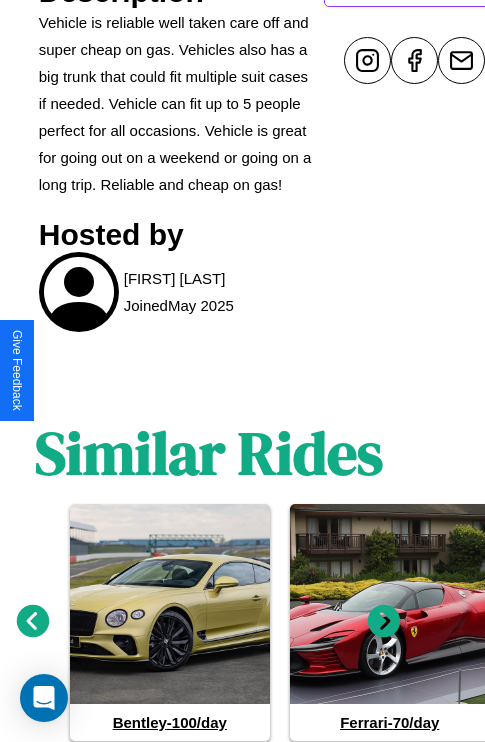 scroll, scrollTop: 1139, scrollLeft: 30, axis: both 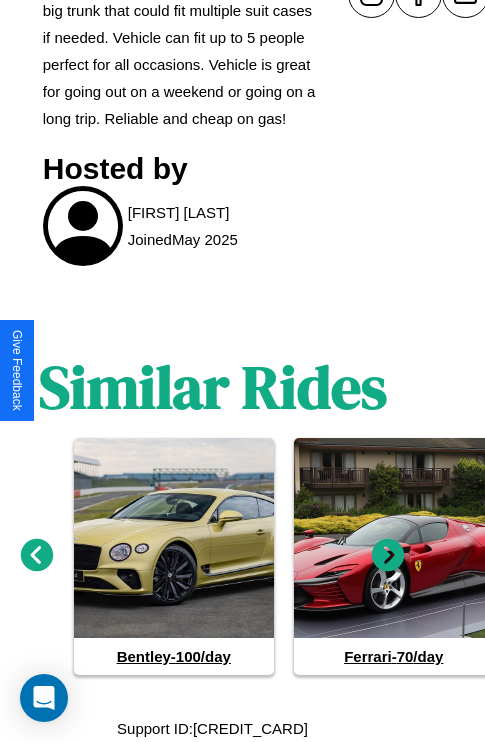 click 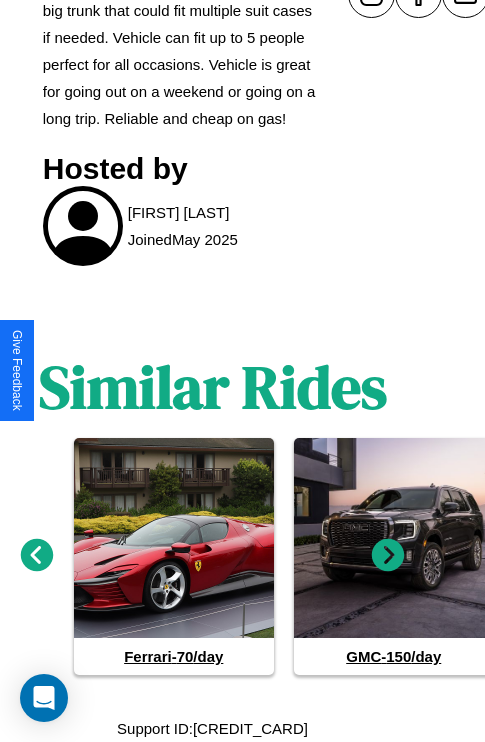 click 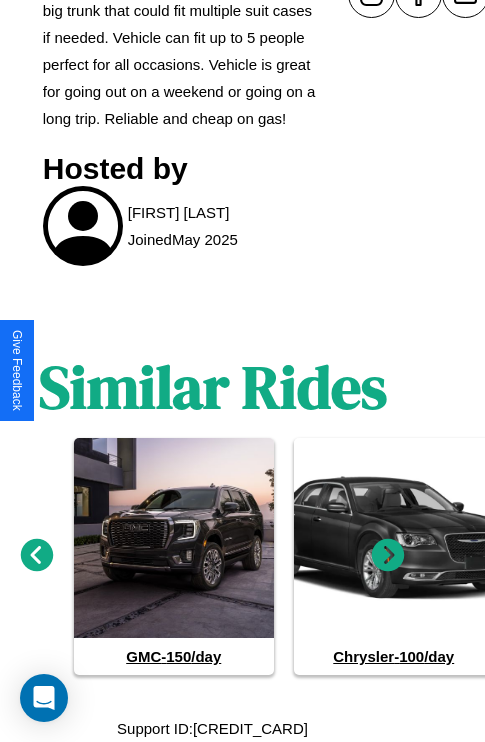 click 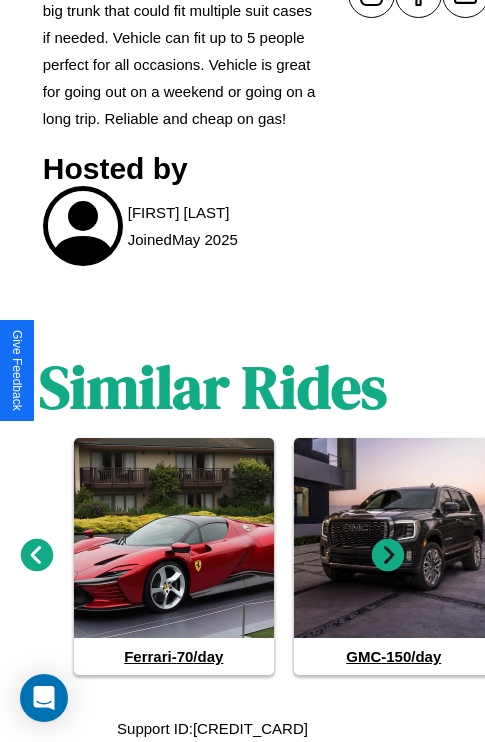 click 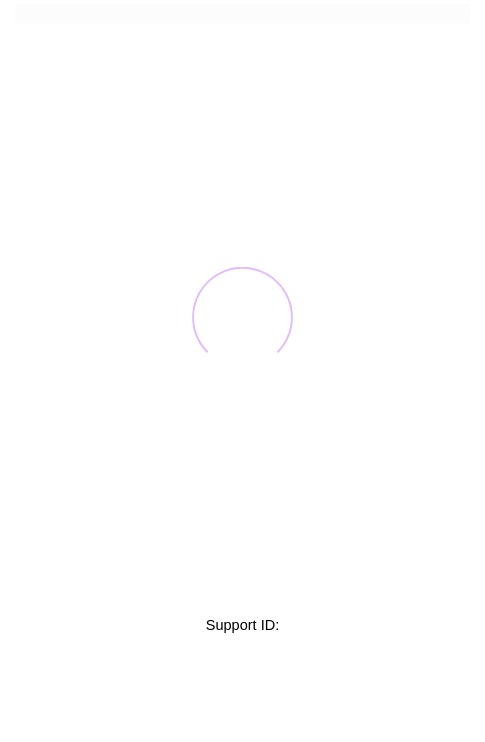 scroll, scrollTop: 0, scrollLeft: 0, axis: both 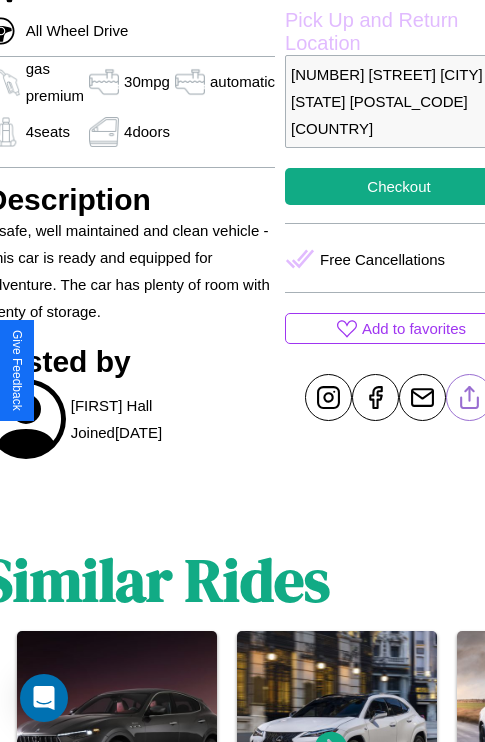 click 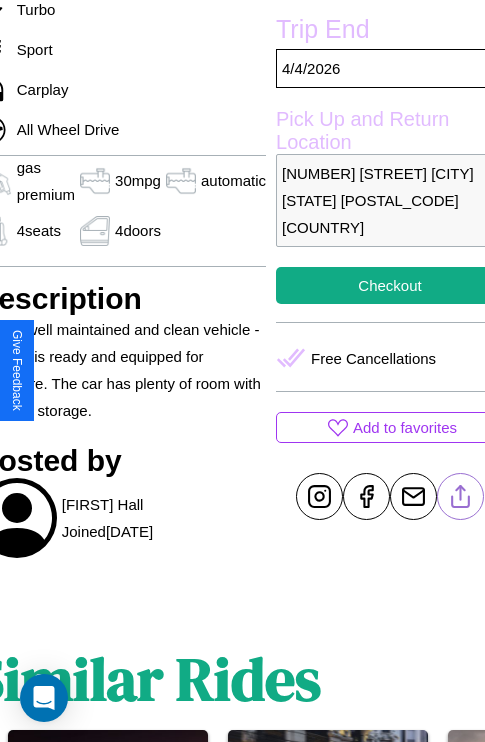 scroll, scrollTop: 499, scrollLeft: 107, axis: both 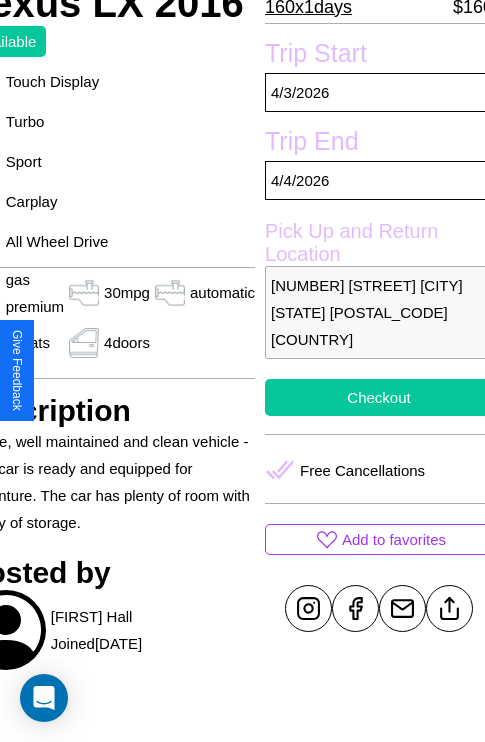 click on "Checkout" at bounding box center (379, 397) 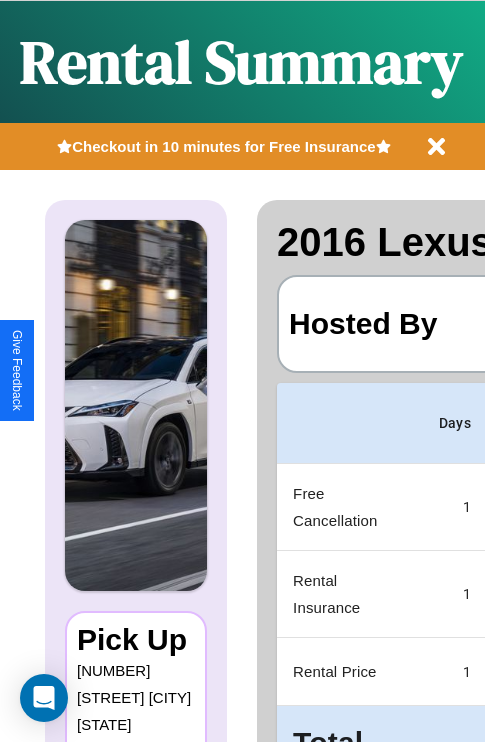 scroll, scrollTop: 0, scrollLeft: 378, axis: horizontal 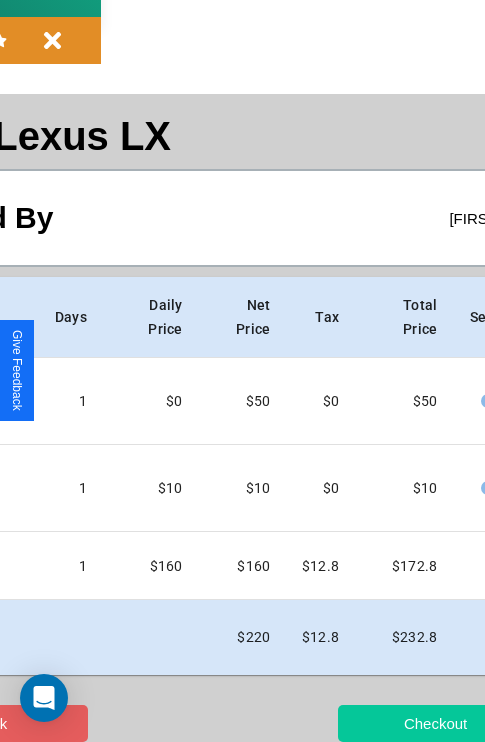 click on "Checkout" at bounding box center [435, 723] 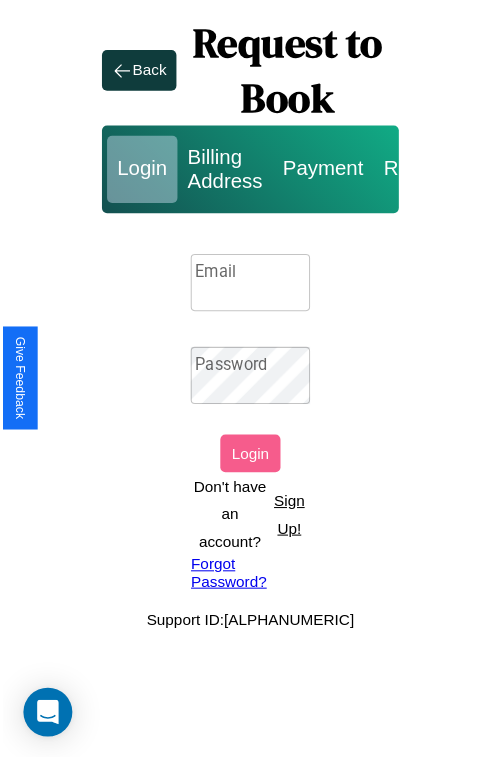 scroll, scrollTop: 0, scrollLeft: 0, axis: both 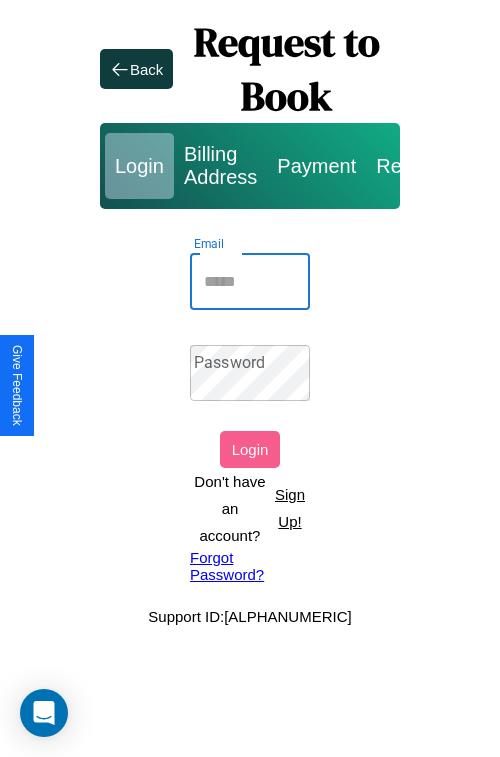click on "Email" at bounding box center (250, 282) 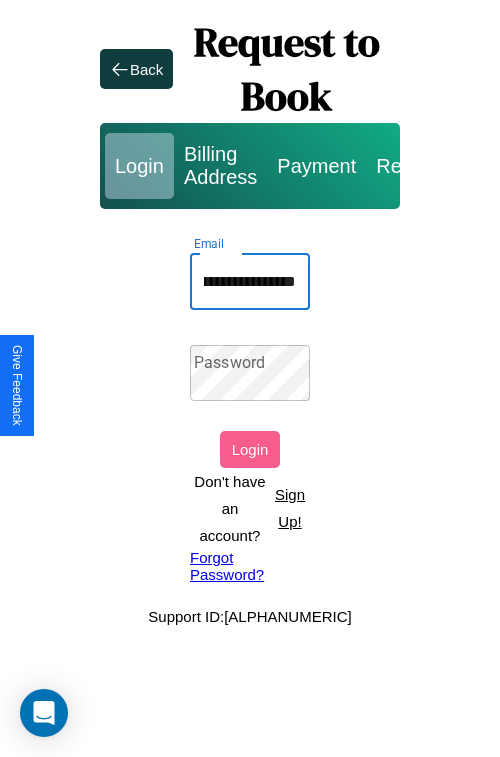 scroll, scrollTop: 0, scrollLeft: 64, axis: horizontal 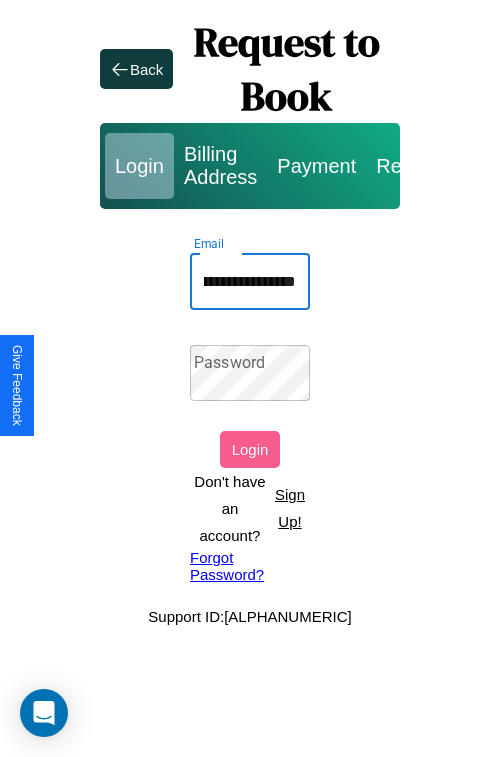 type on "**********" 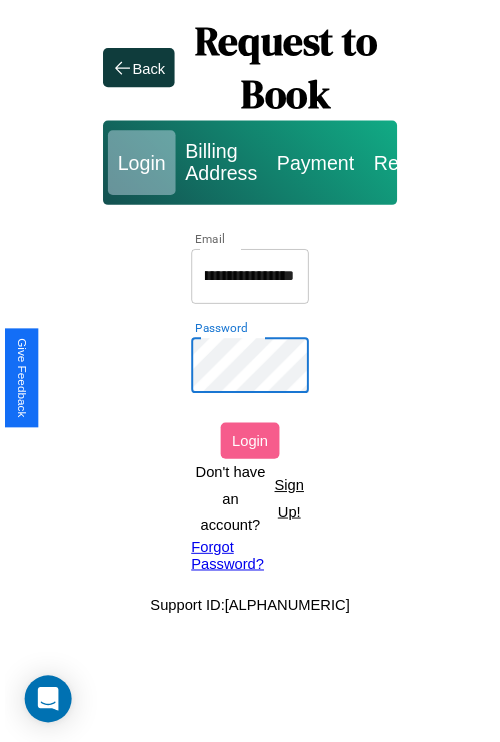 scroll, scrollTop: 0, scrollLeft: 0, axis: both 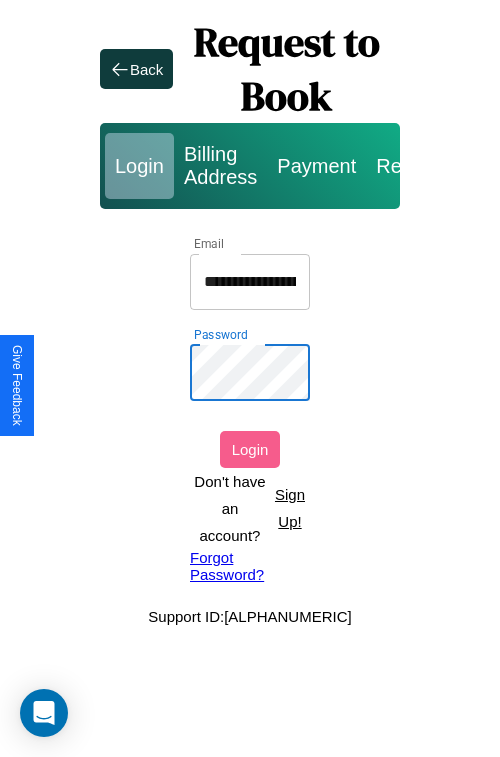 click on "Login" at bounding box center (250, 449) 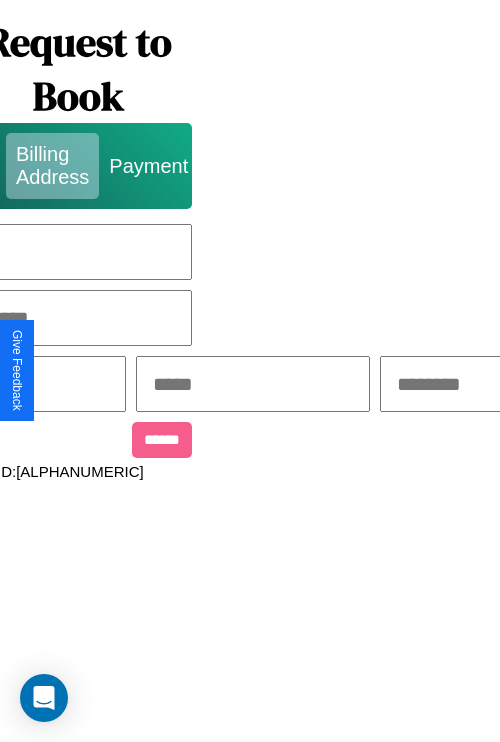 scroll, scrollTop: 0, scrollLeft: 517, axis: horizontal 